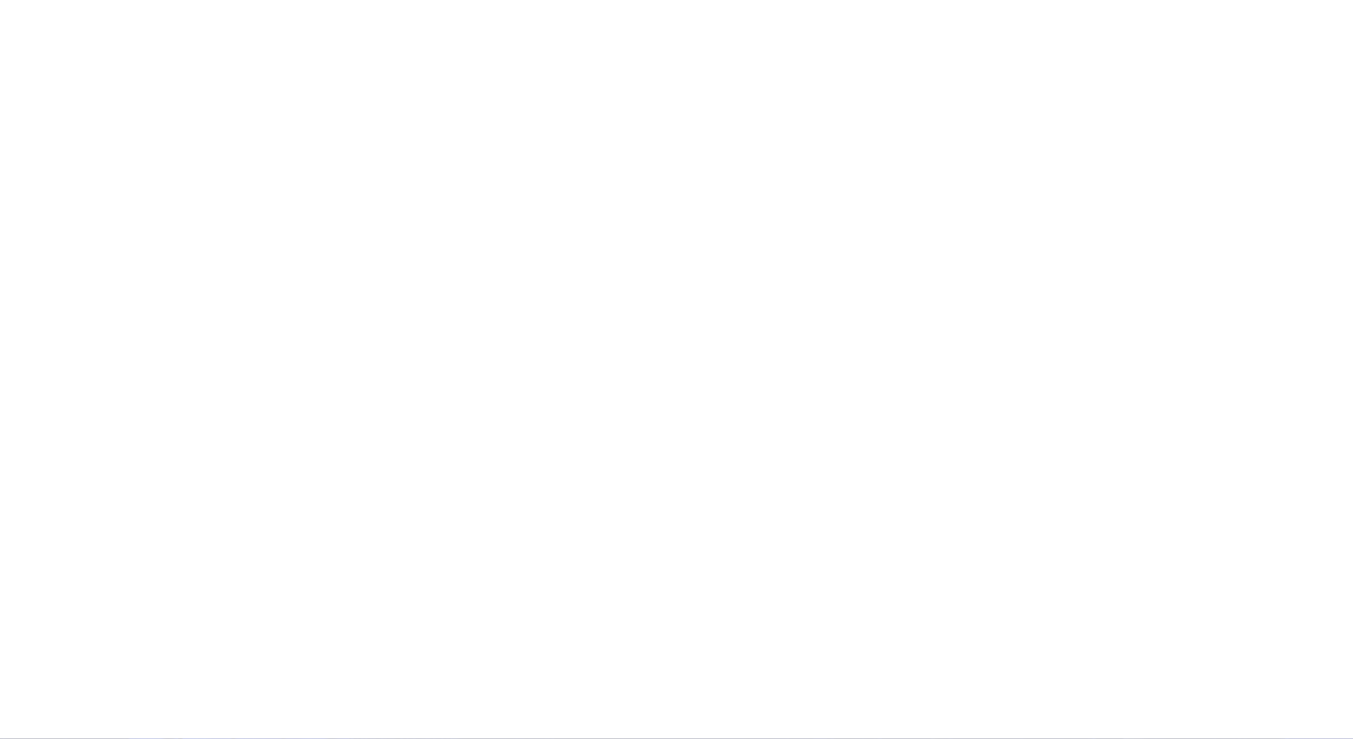 scroll, scrollTop: 0, scrollLeft: 0, axis: both 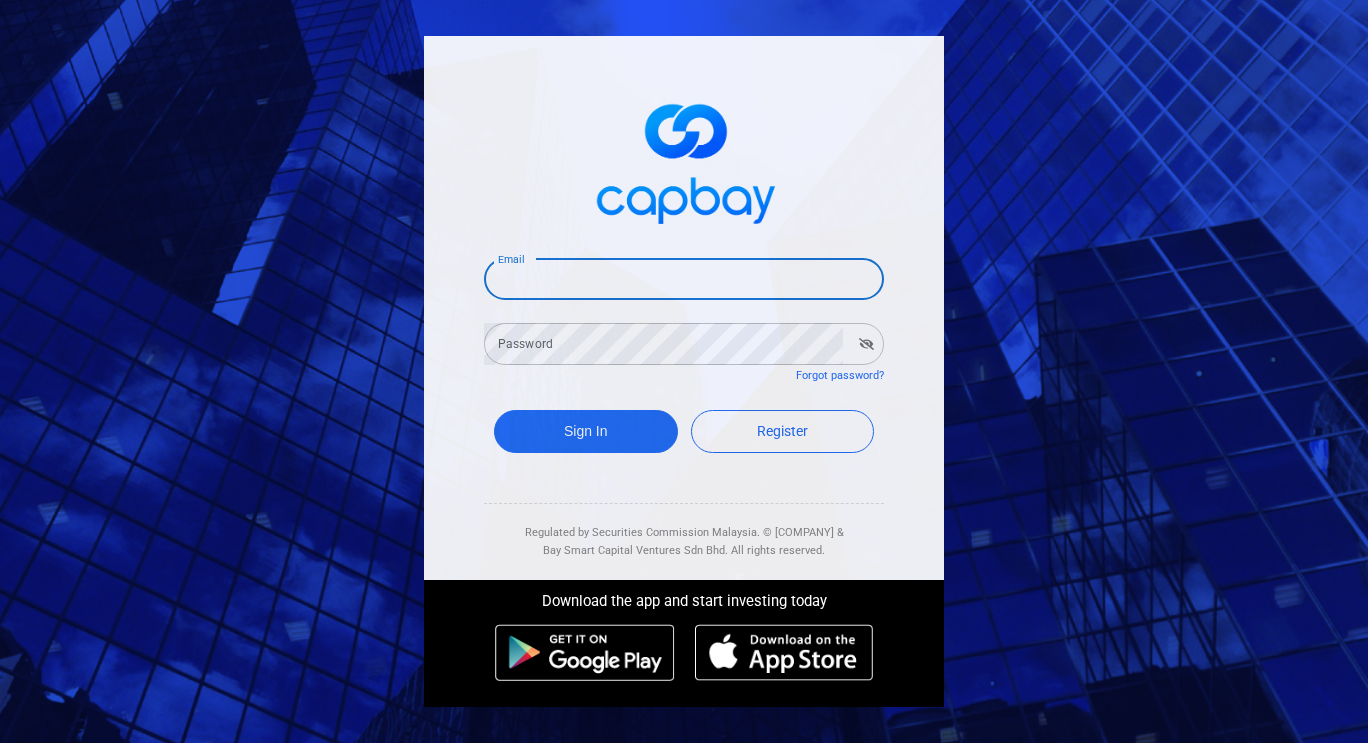 drag, startPoint x: 691, startPoint y: 269, endPoint x: 679, endPoint y: 285, distance: 20 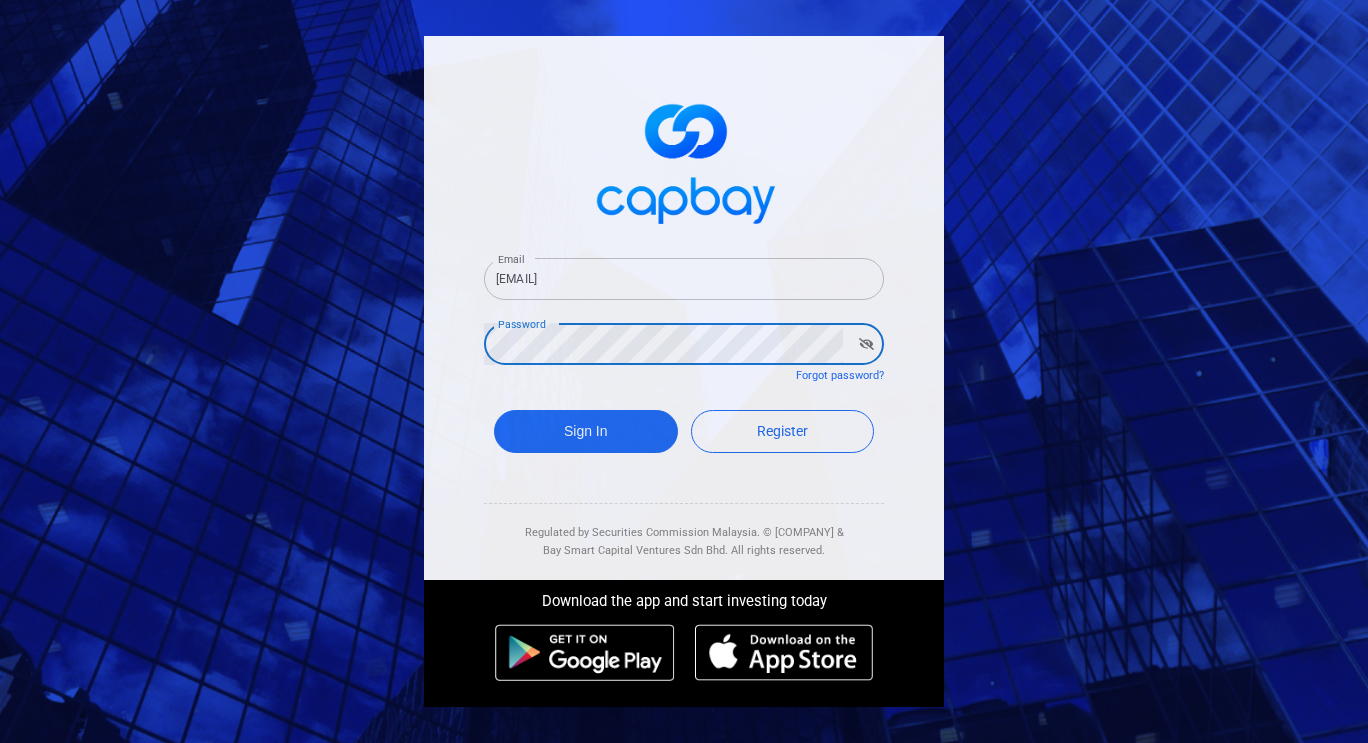 click on "Sign In" at bounding box center (586, 431) 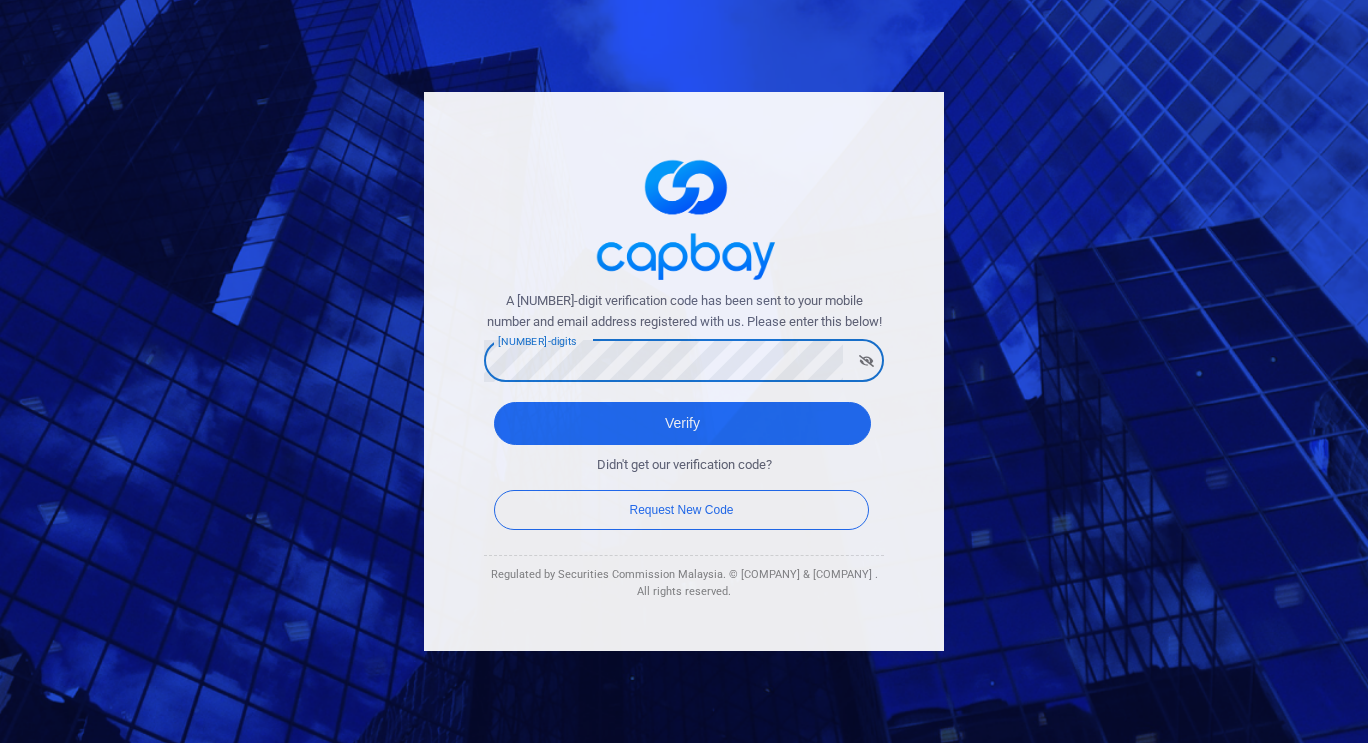 click on "Verify" at bounding box center [682, 423] 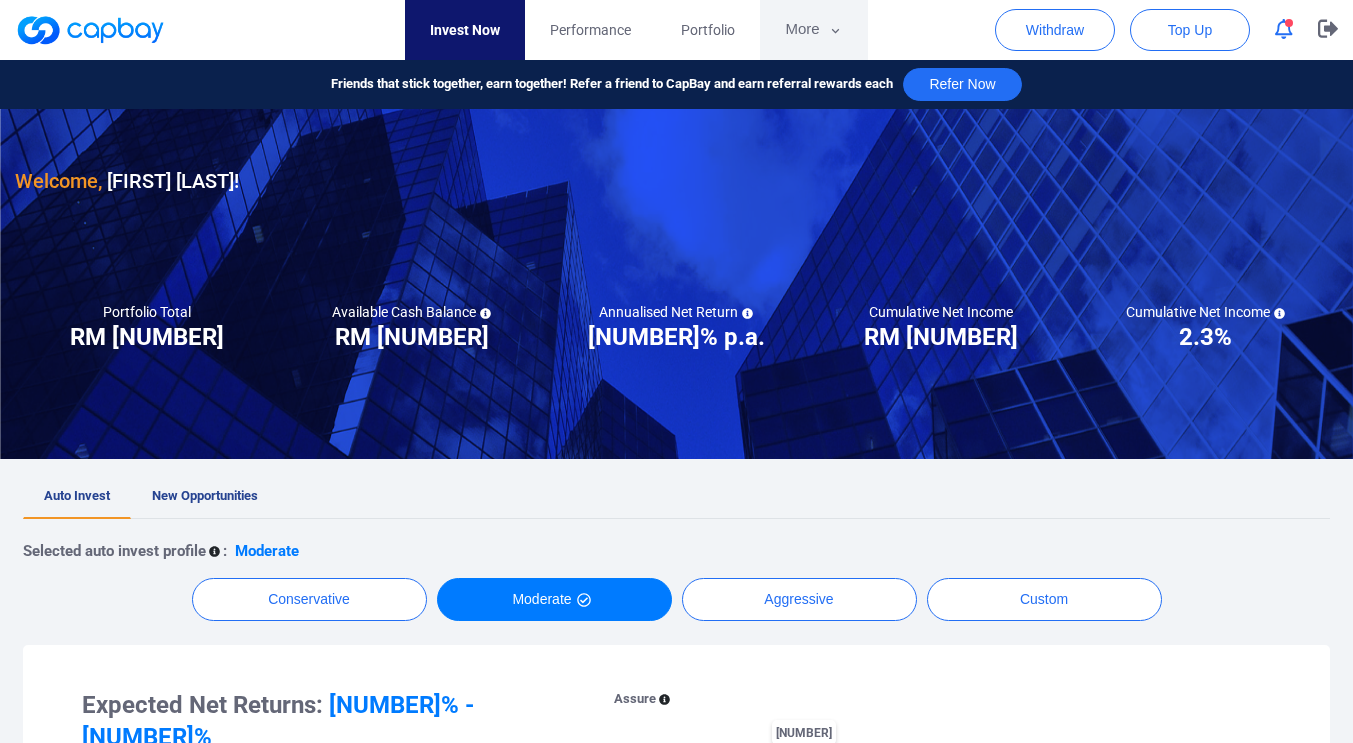 click on "More" at bounding box center [813, 30] 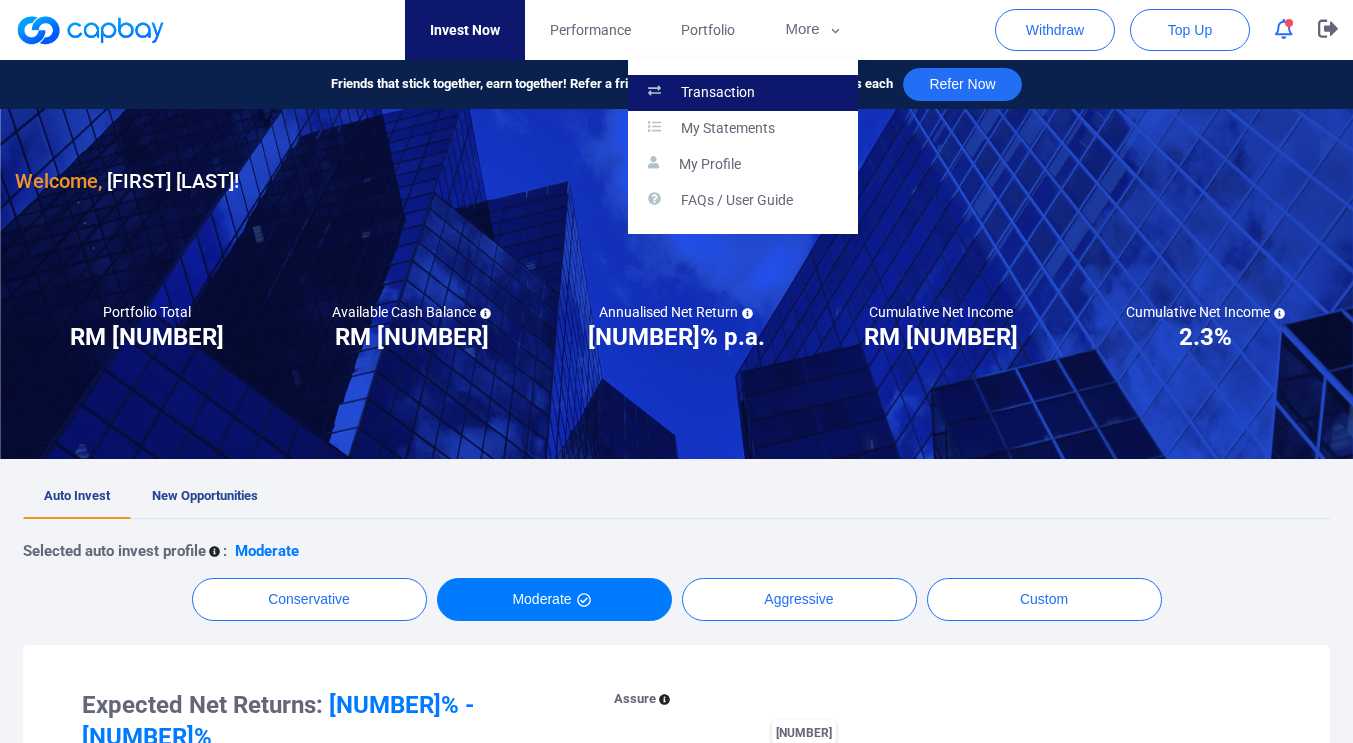click on "Transaction" at bounding box center [743, 93] 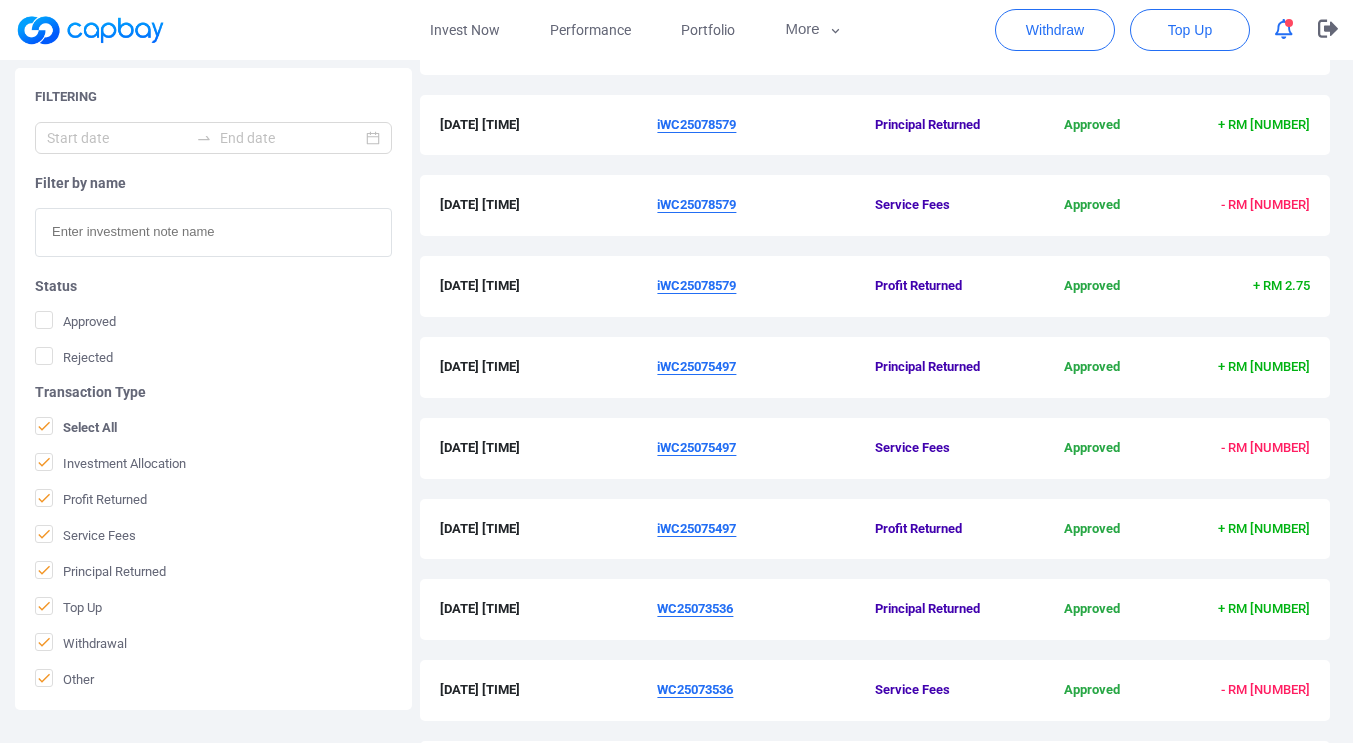 scroll, scrollTop: 468, scrollLeft: 0, axis: vertical 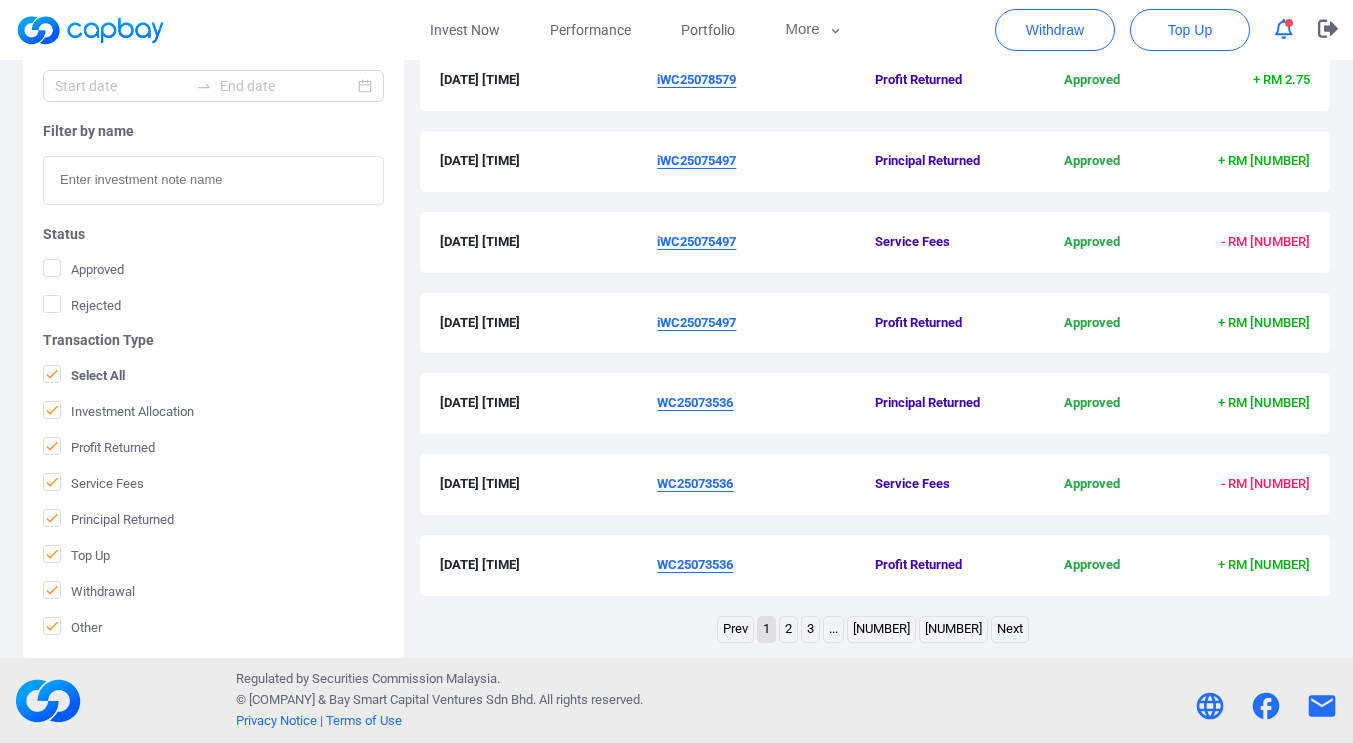 click on "2" at bounding box center [788, 629] 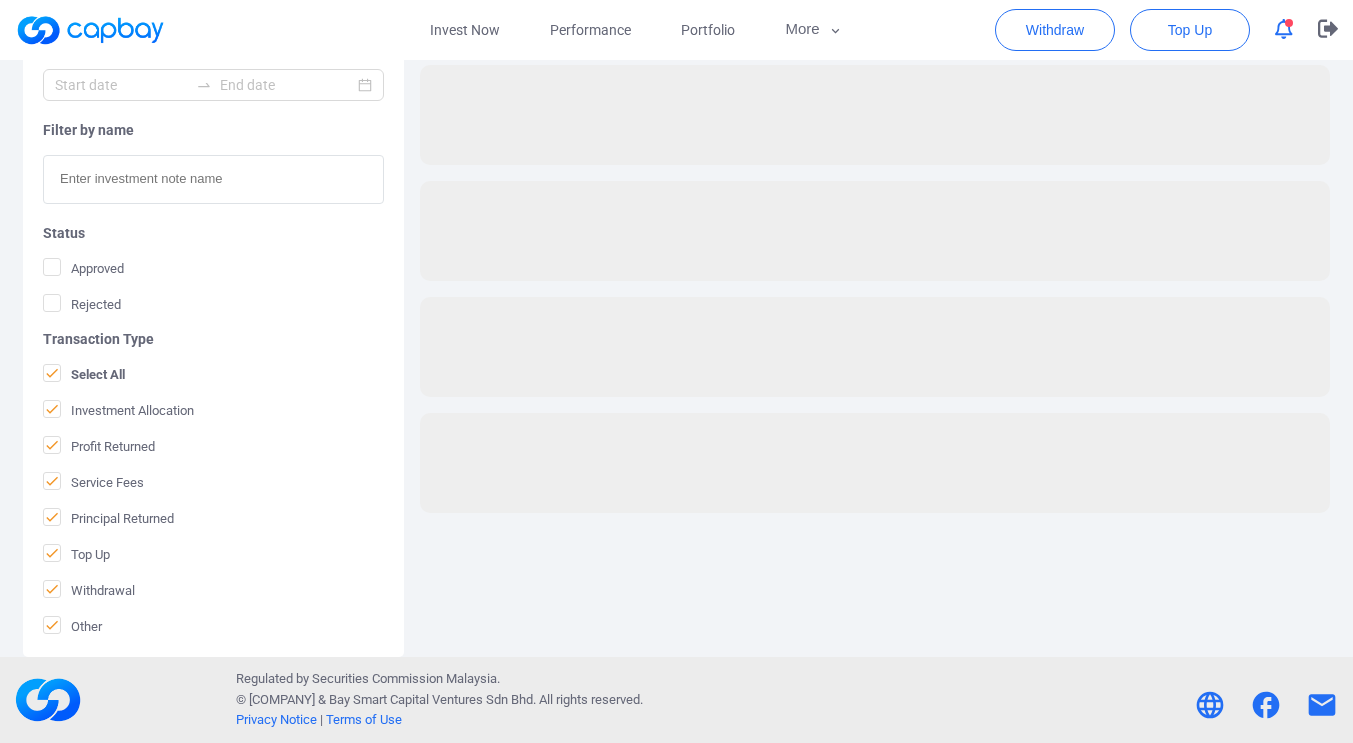scroll, scrollTop: 415, scrollLeft: 0, axis: vertical 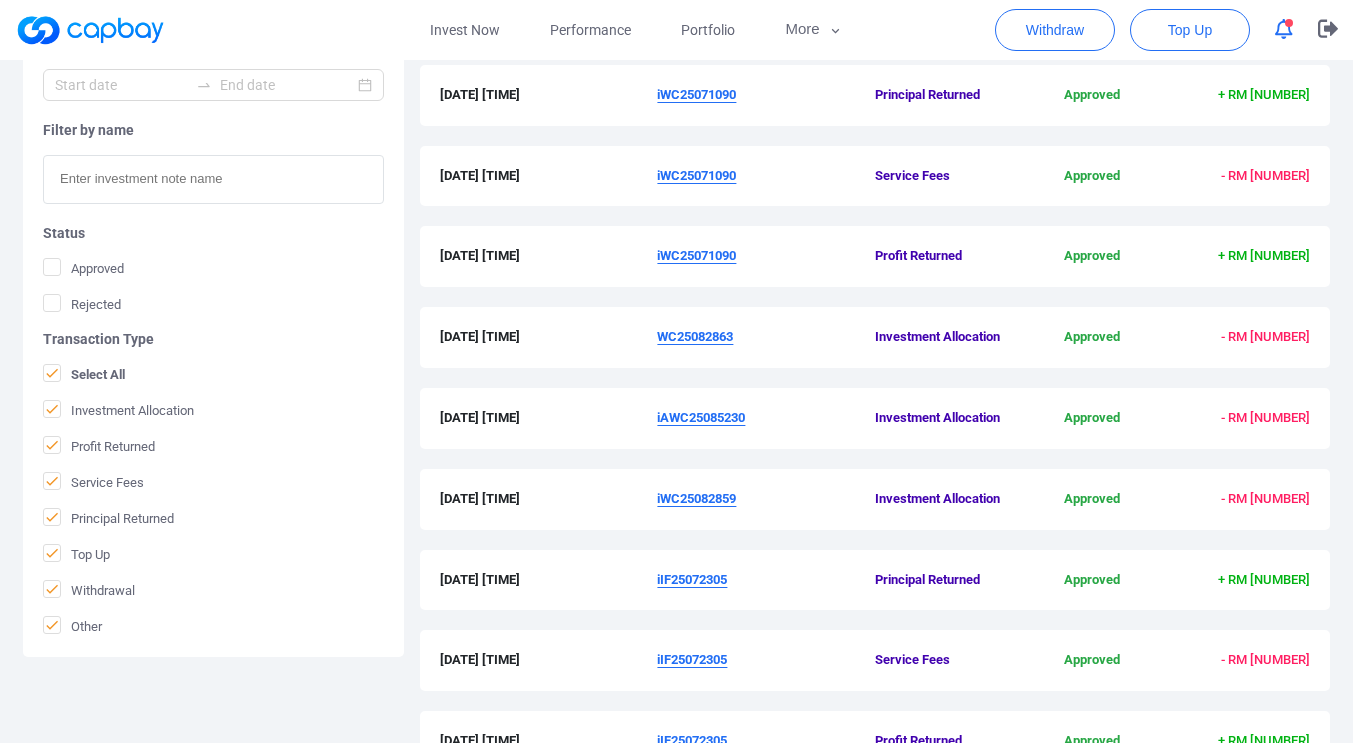 click on "iWC25071090" at bounding box center [766, 256] 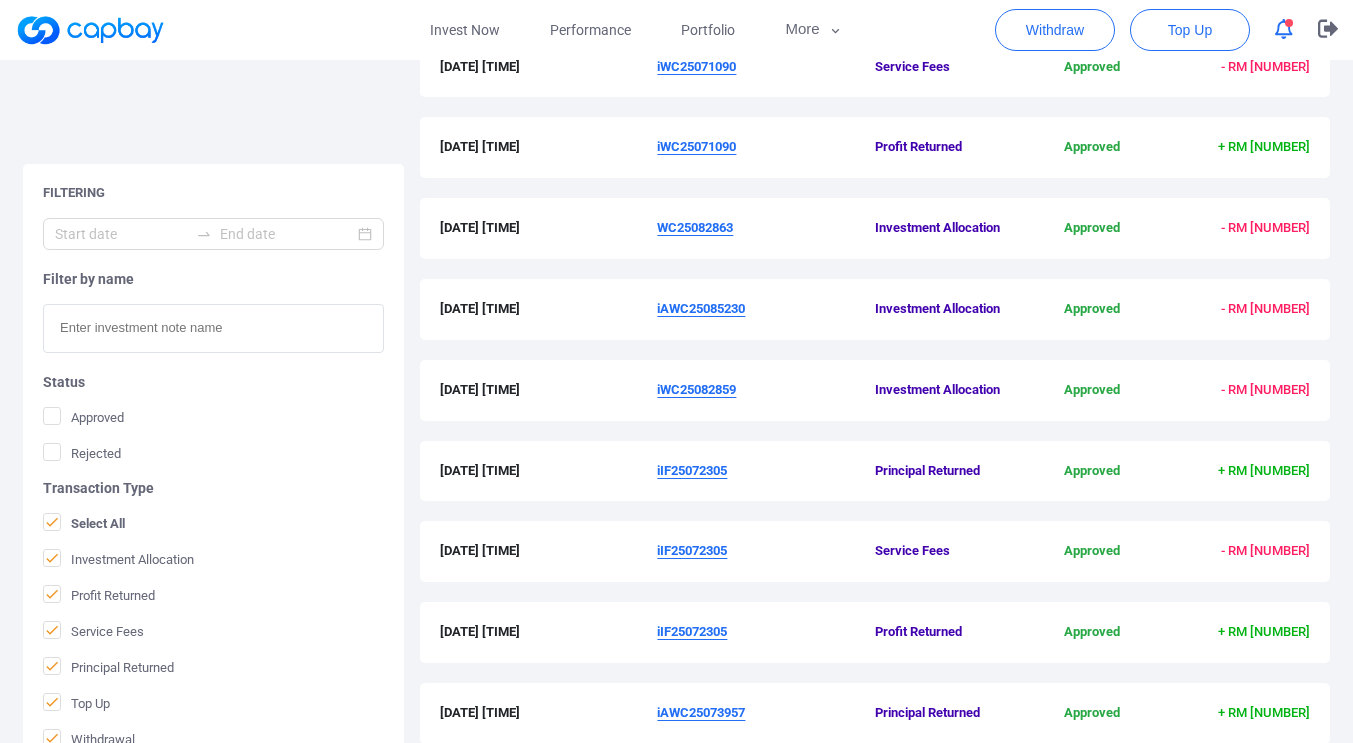 scroll, scrollTop: 672, scrollLeft: 0, axis: vertical 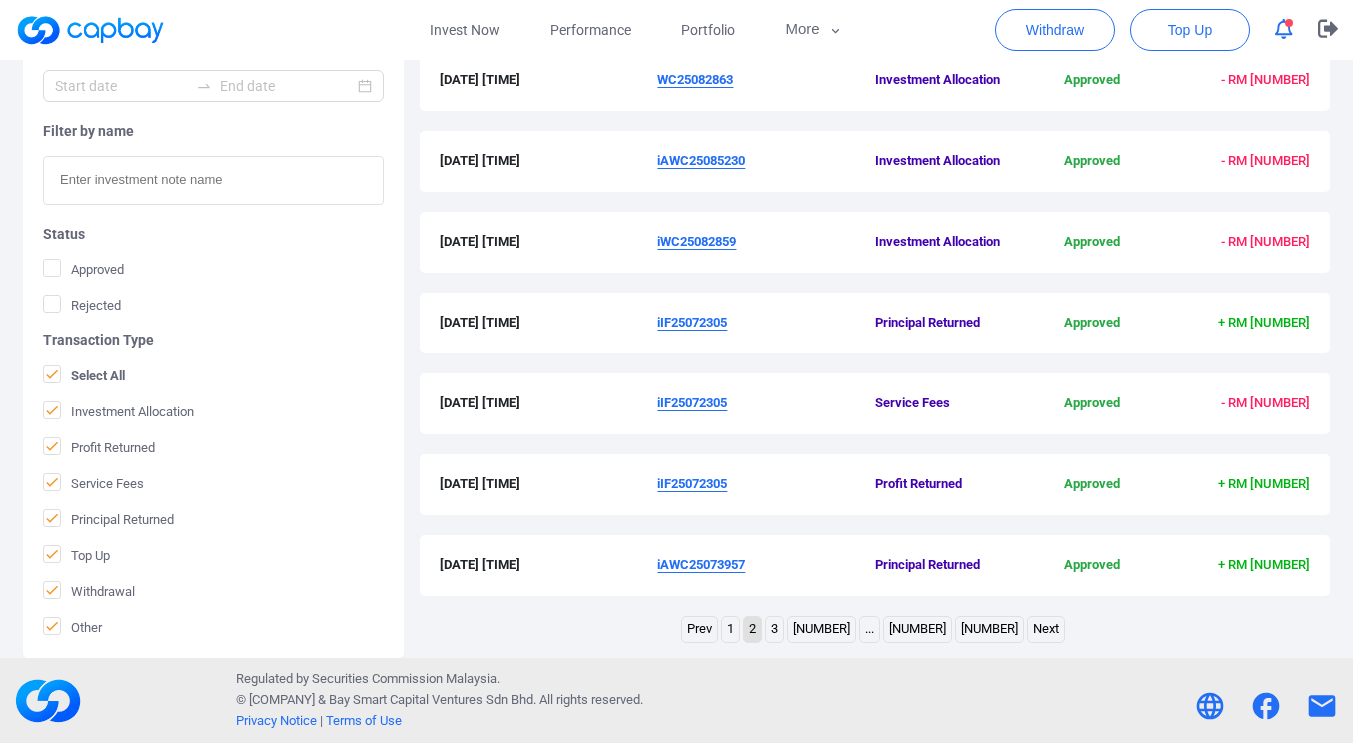 click on "1" at bounding box center (730, 629) 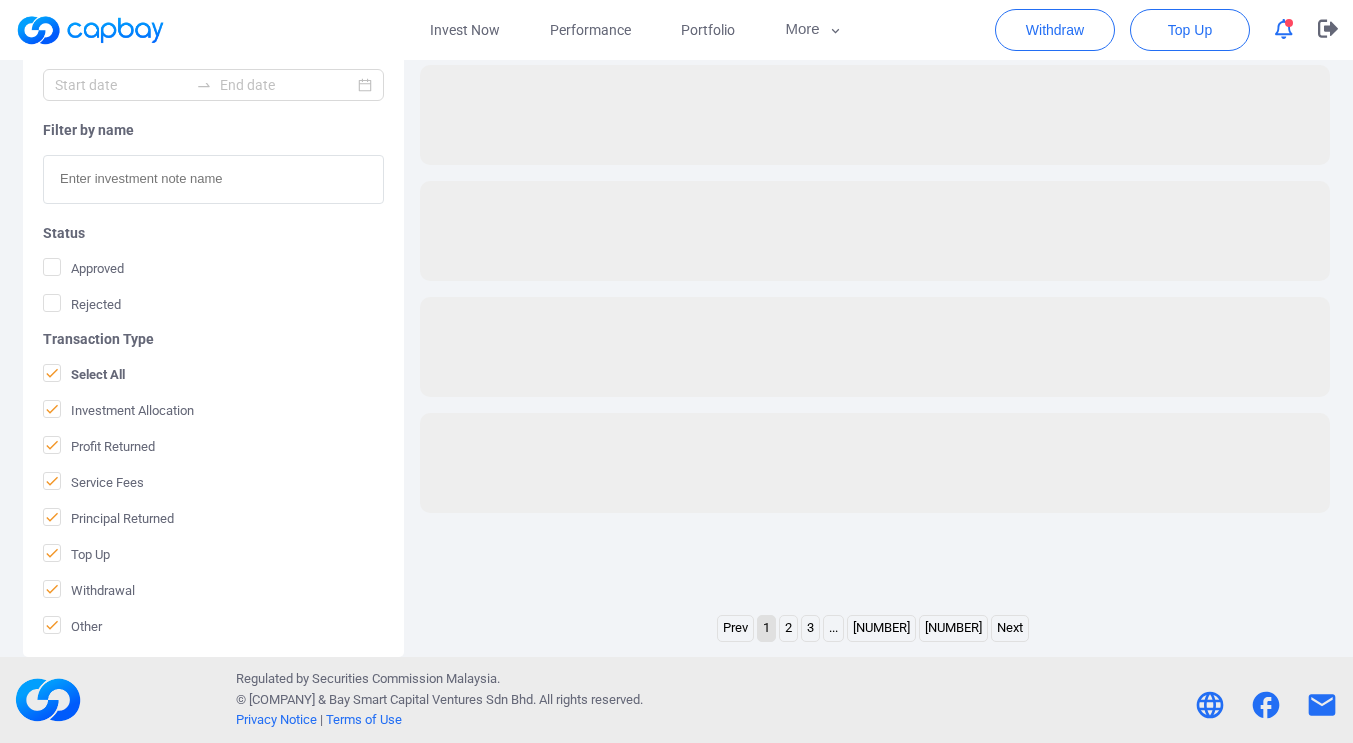 scroll, scrollTop: 415, scrollLeft: 0, axis: vertical 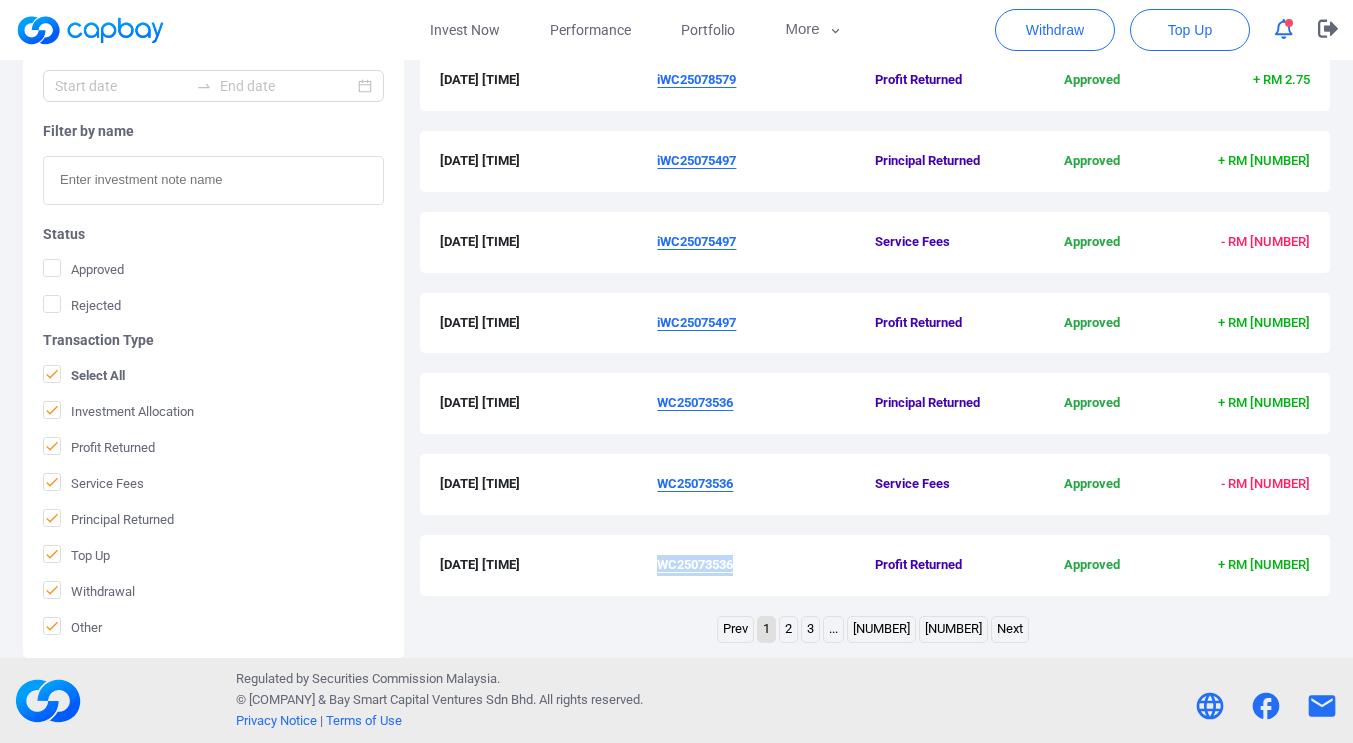 drag, startPoint x: 743, startPoint y: 567, endPoint x: 662, endPoint y: 566, distance: 81.00617 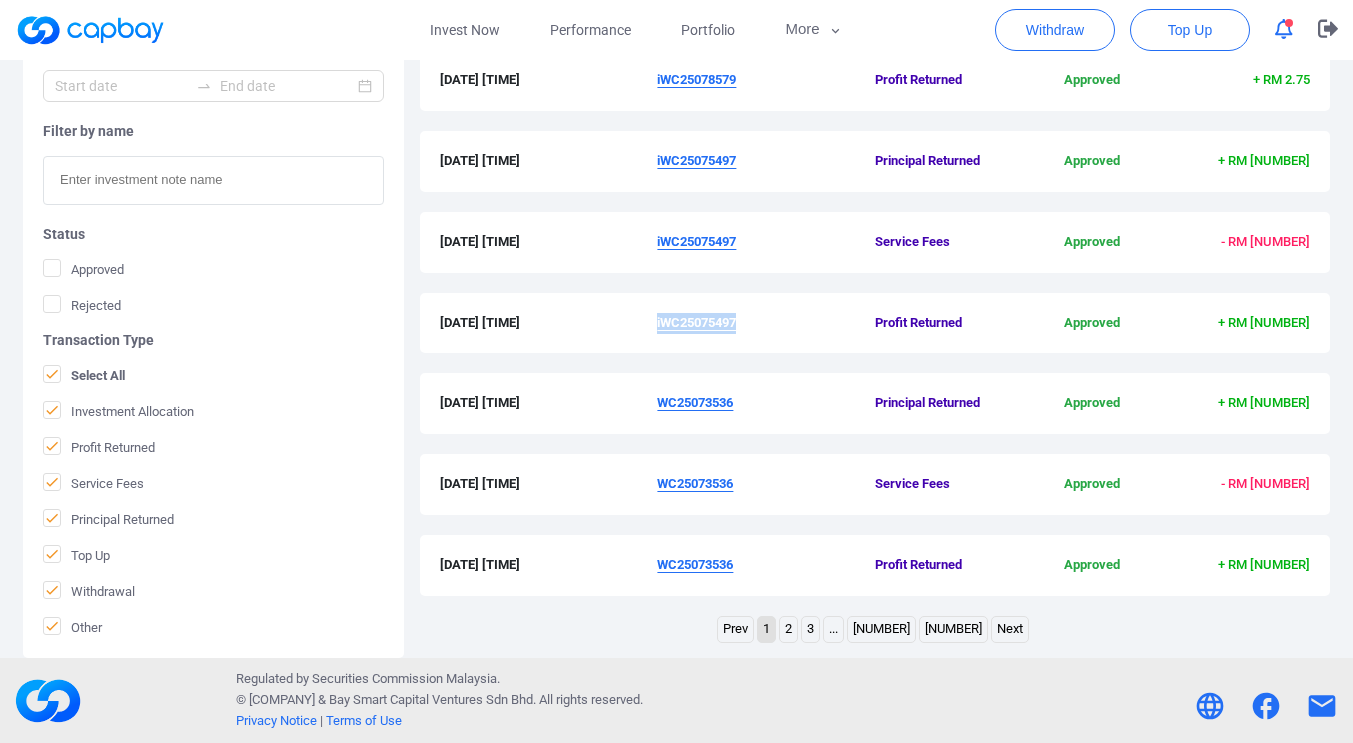 drag, startPoint x: 747, startPoint y: 319, endPoint x: 657, endPoint y: 324, distance: 90.13878 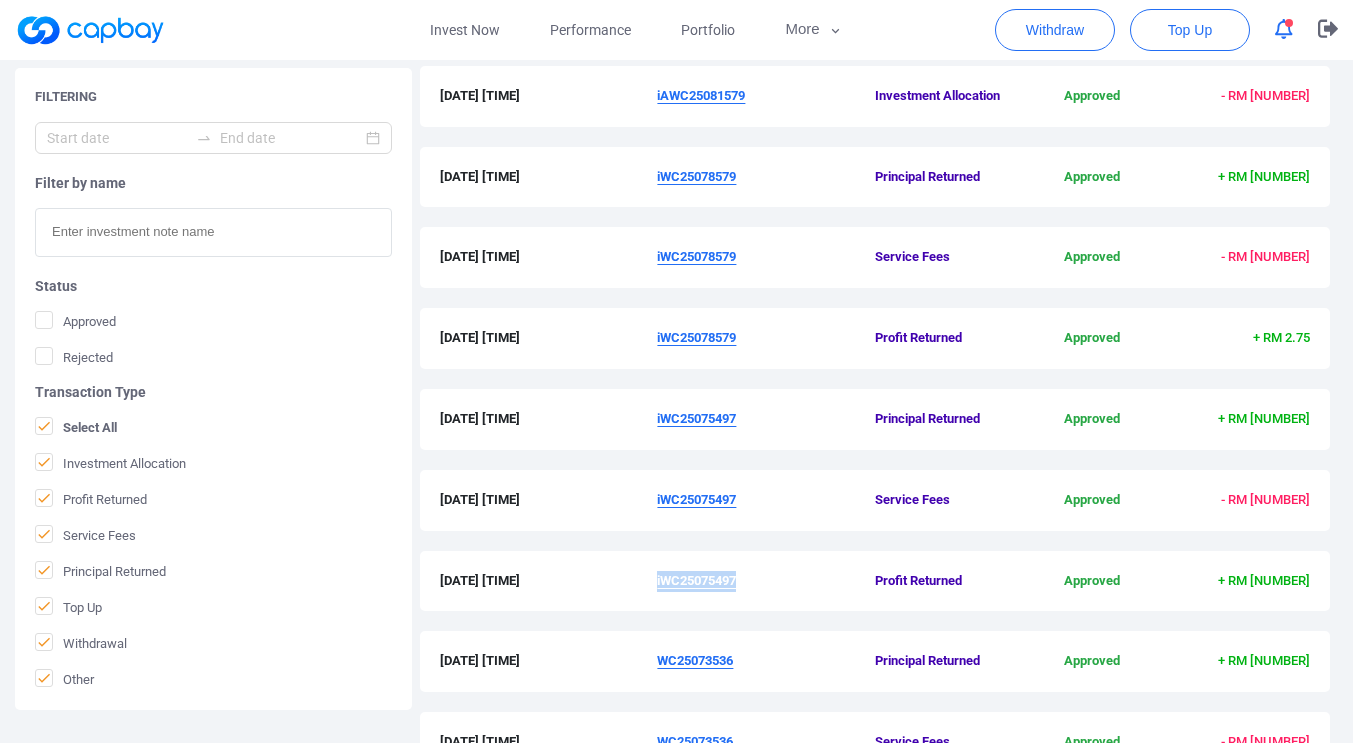 scroll, scrollTop: 412, scrollLeft: 0, axis: vertical 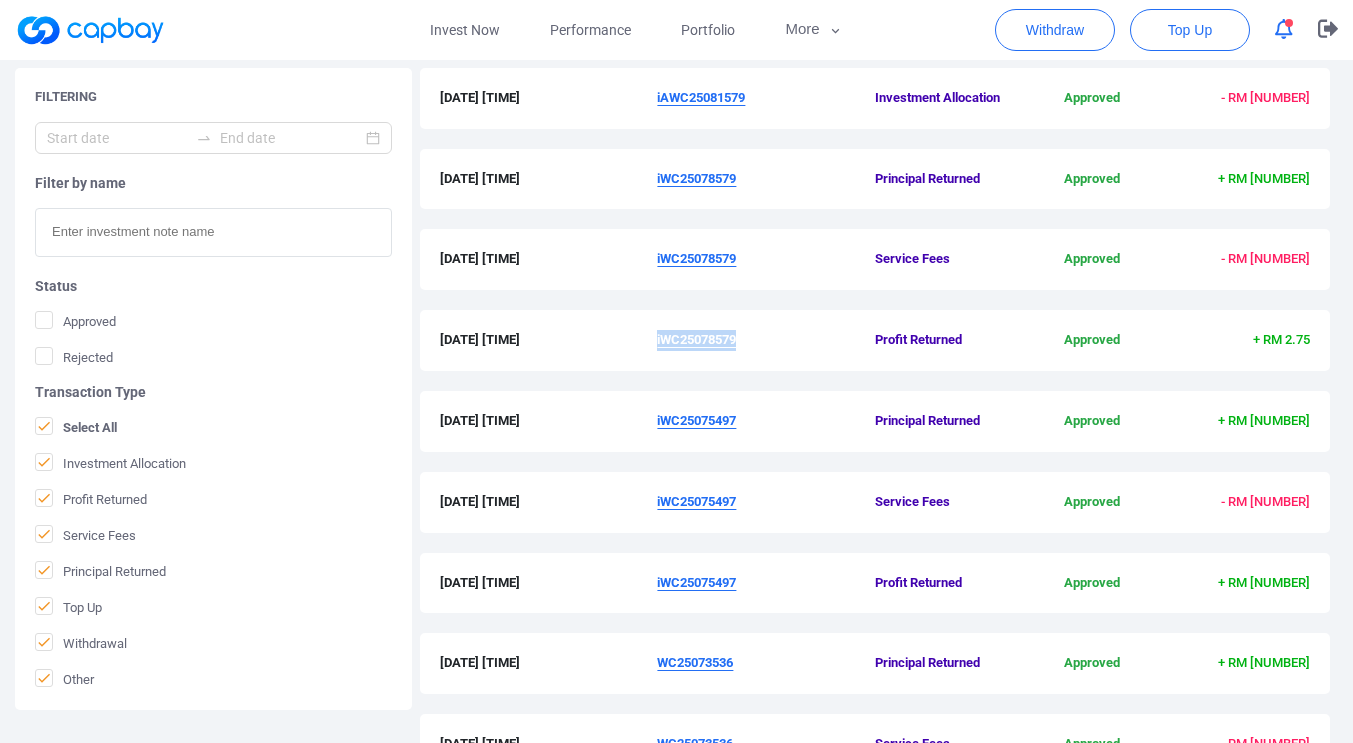 drag, startPoint x: 745, startPoint y: 335, endPoint x: 734, endPoint y: 420, distance: 85.70881 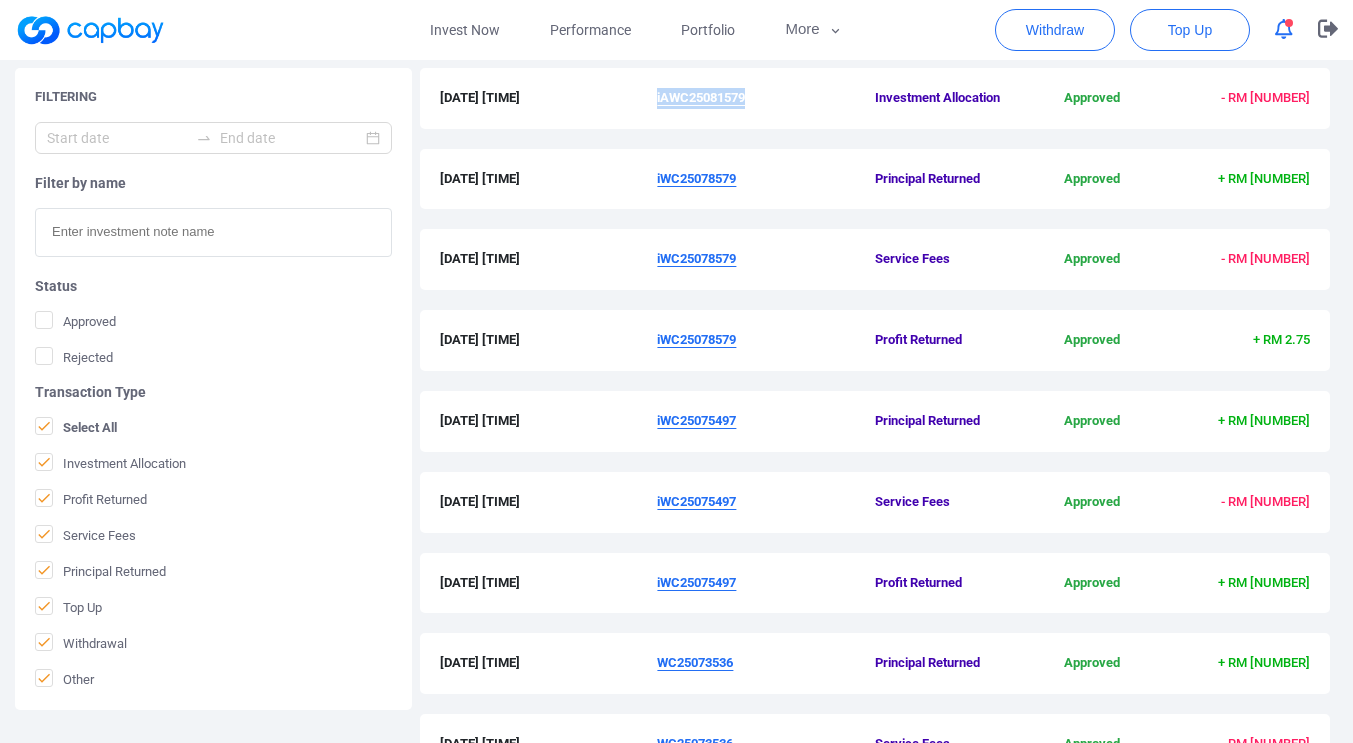drag, startPoint x: 753, startPoint y: 94, endPoint x: 658, endPoint y: 98, distance: 95.084175 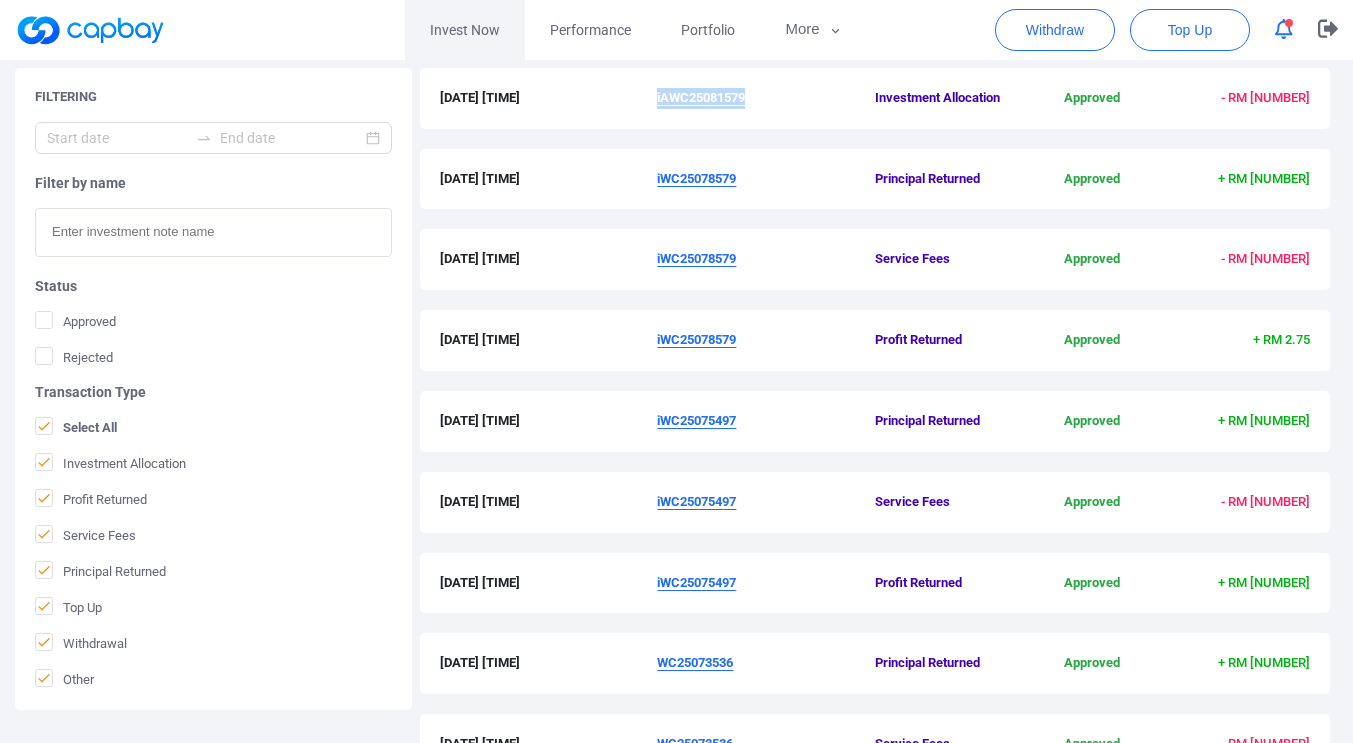 click on "Invest Now" at bounding box center [465, 30] 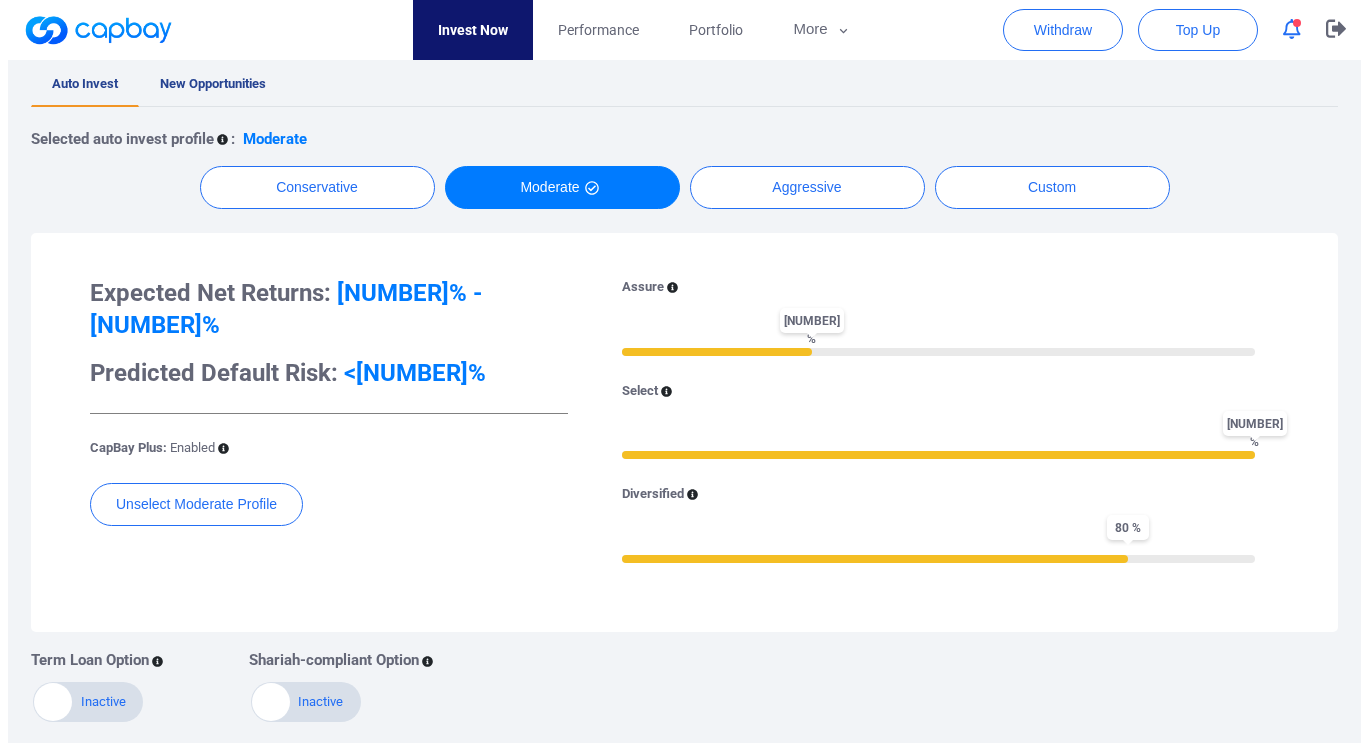 scroll, scrollTop: 0, scrollLeft: 0, axis: both 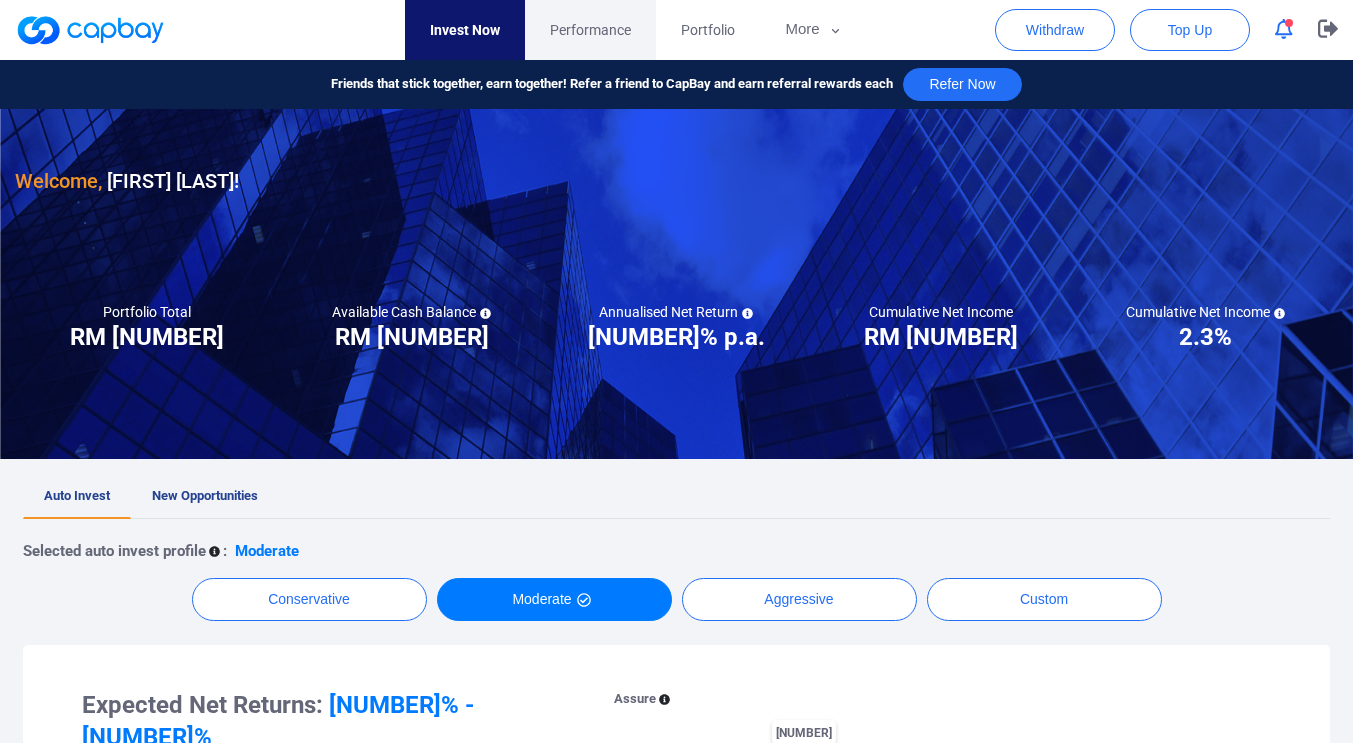 click on "Performance" at bounding box center [590, 30] 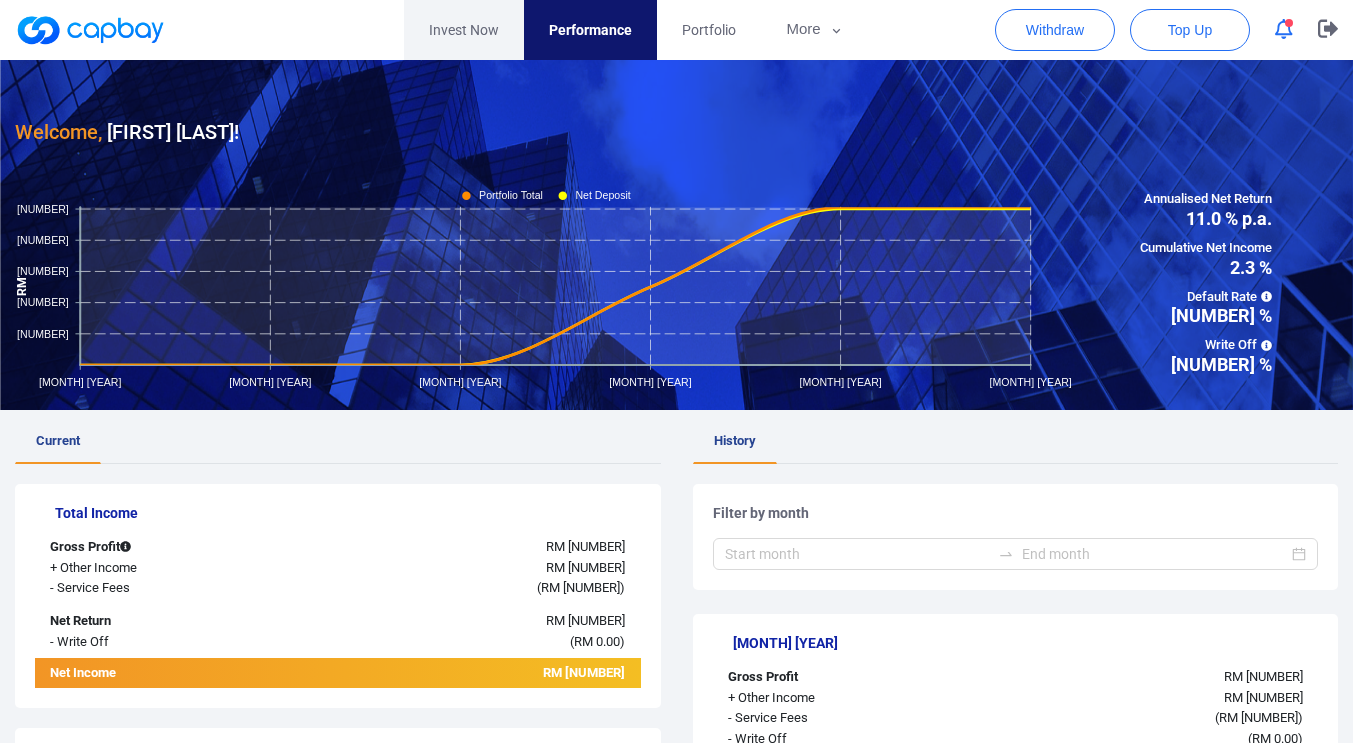 click on "Invest Now" at bounding box center (464, 30) 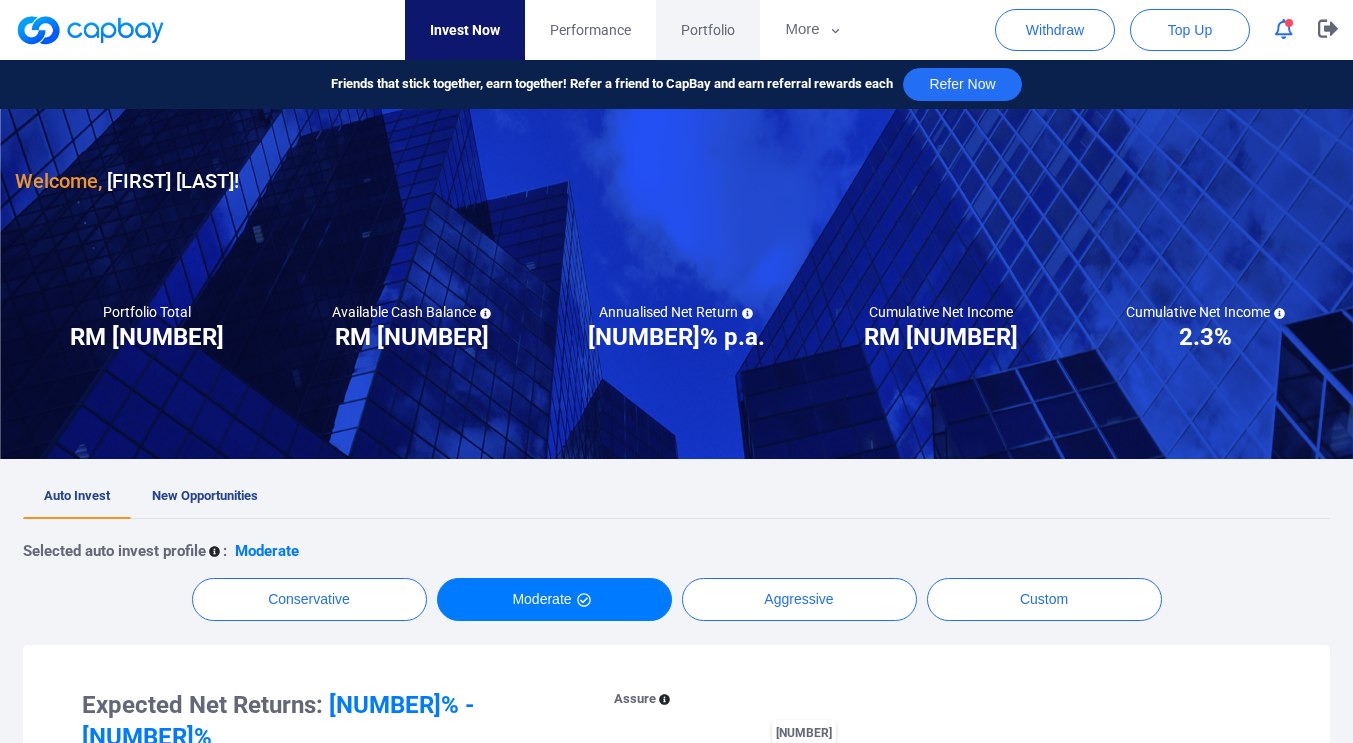 click on "Portfolio" at bounding box center (708, 30) 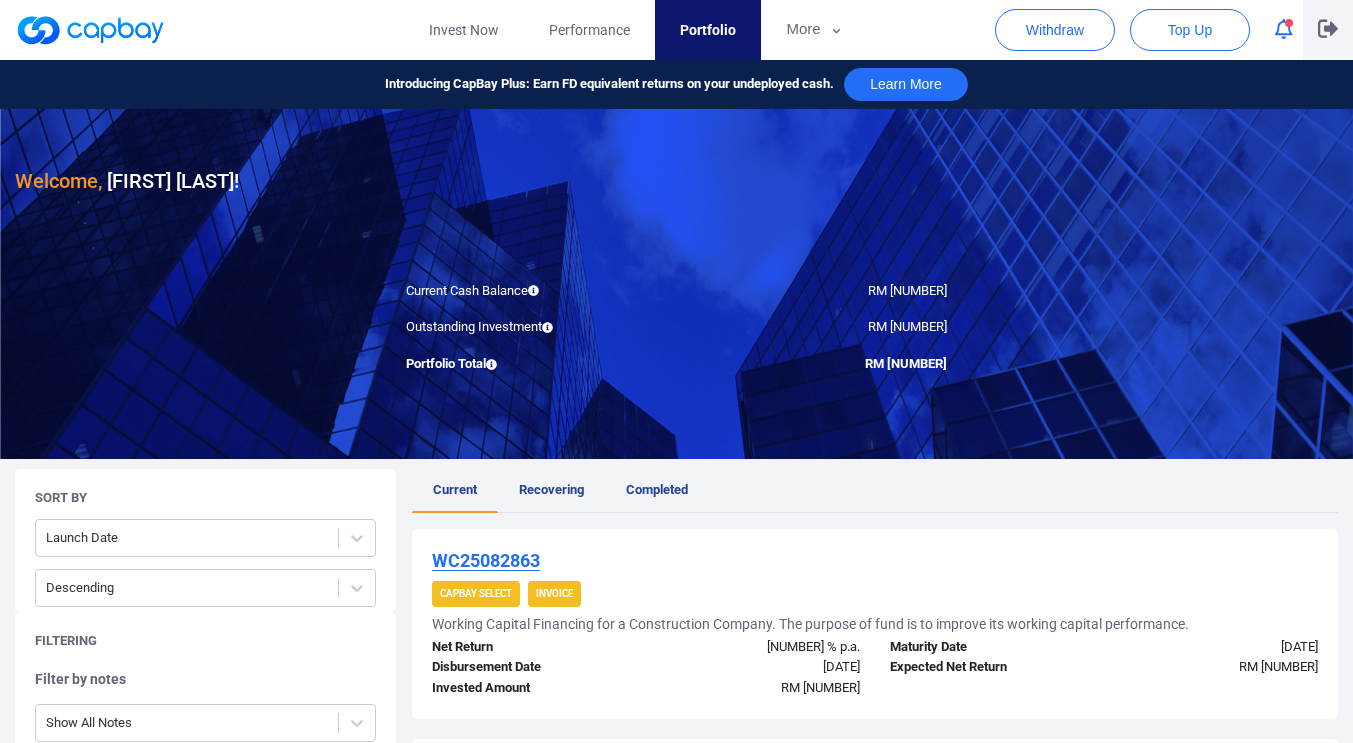 click 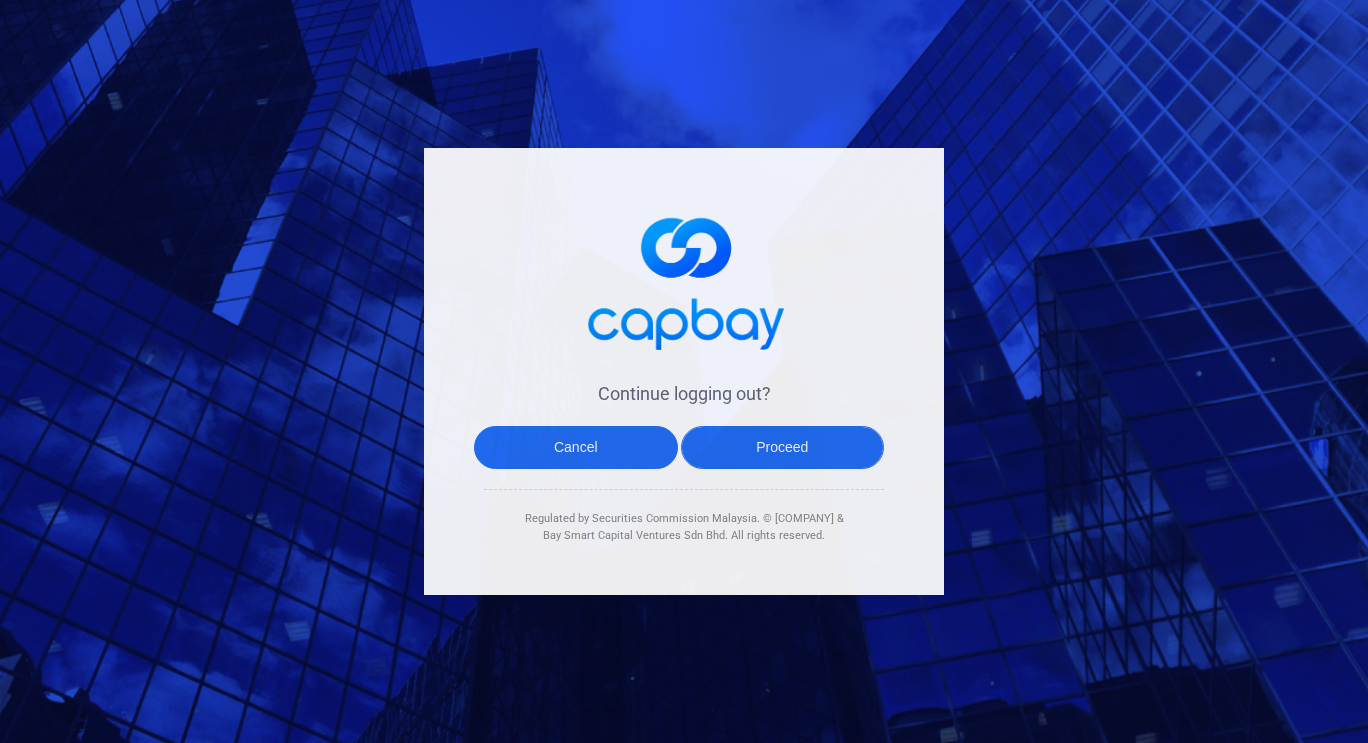 click on "Proceed" at bounding box center [783, 447] 